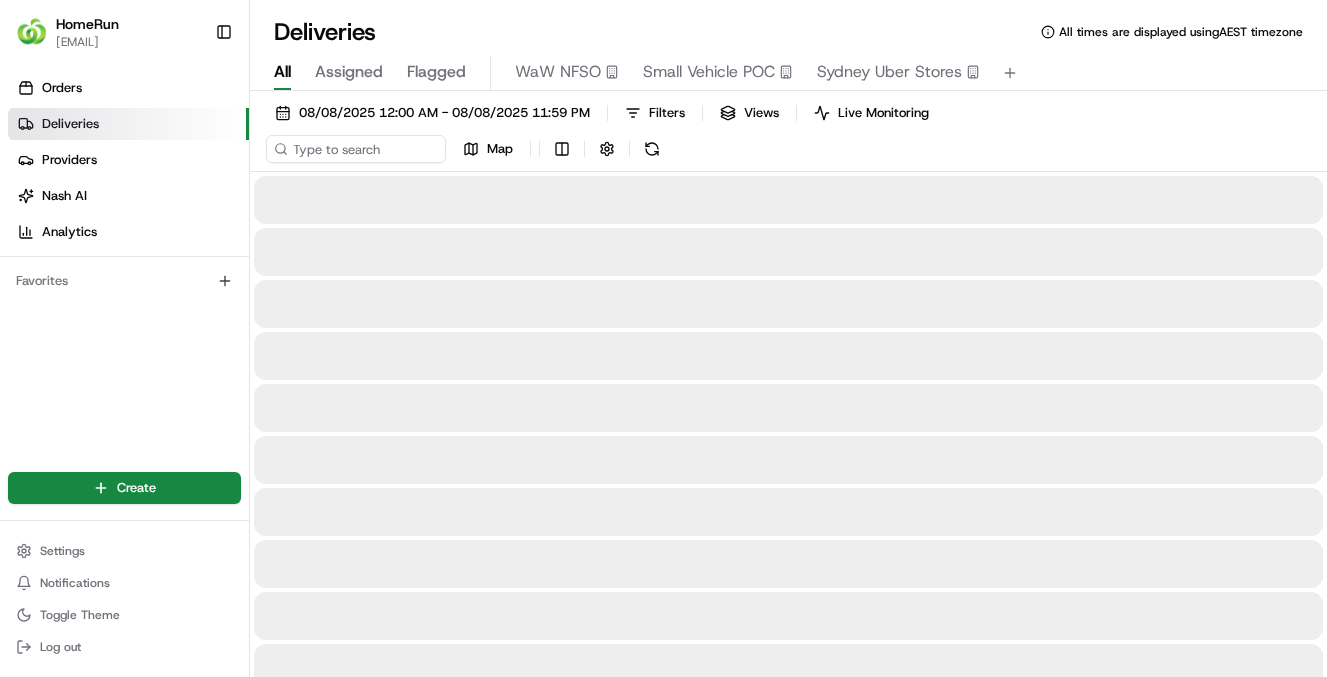 scroll, scrollTop: 0, scrollLeft: 0, axis: both 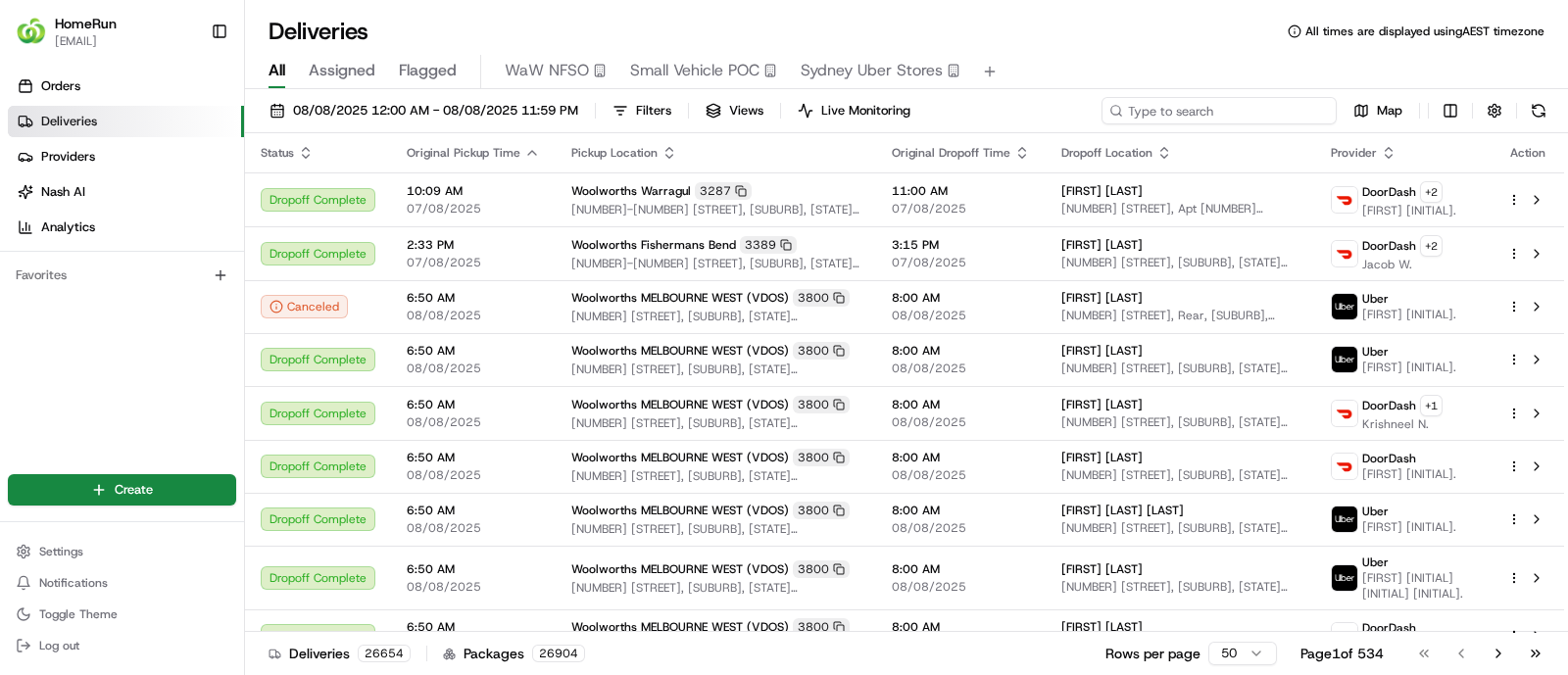 click at bounding box center (1219, 111) 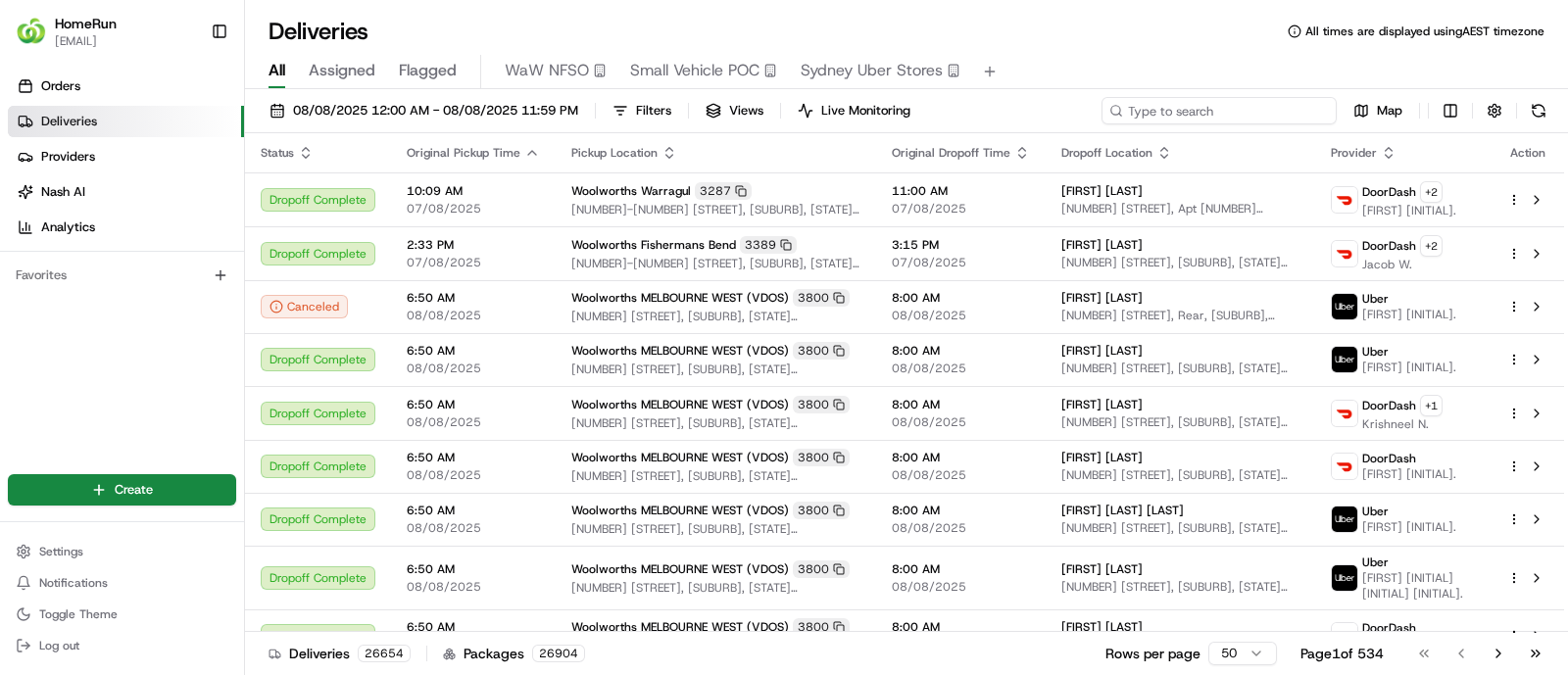 paste on "[NUMBER]" 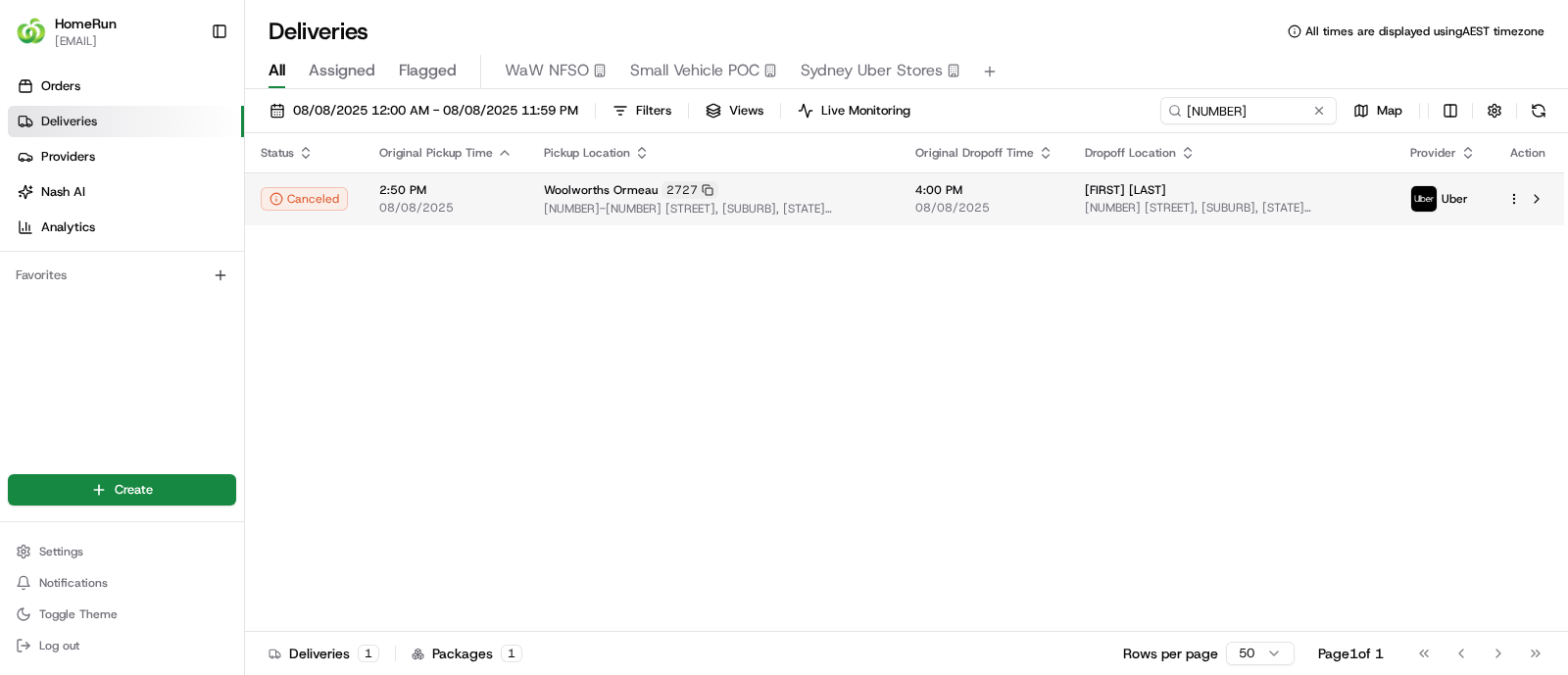 click on "2:50 PM 08/08/2025" at bounding box center (446, 199) 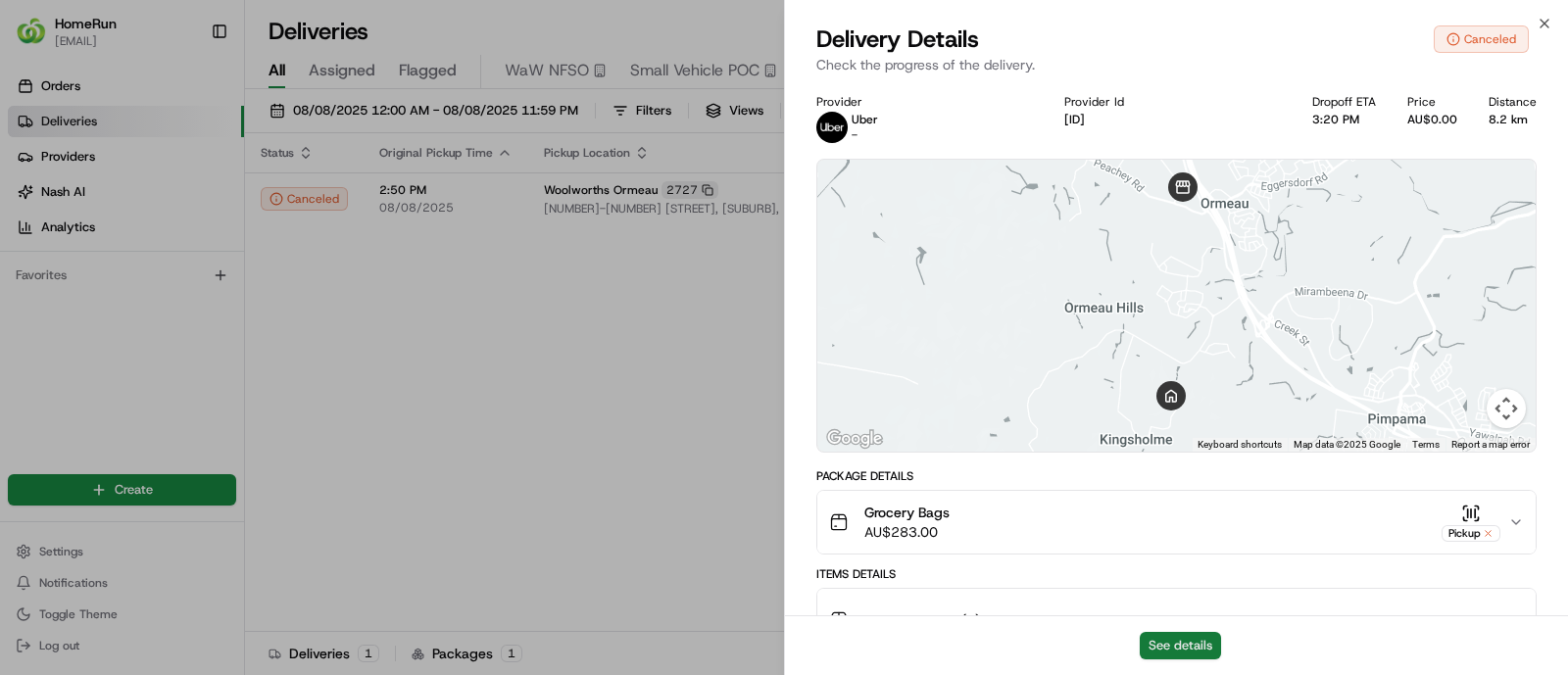 click on "See details" at bounding box center [1180, 646] 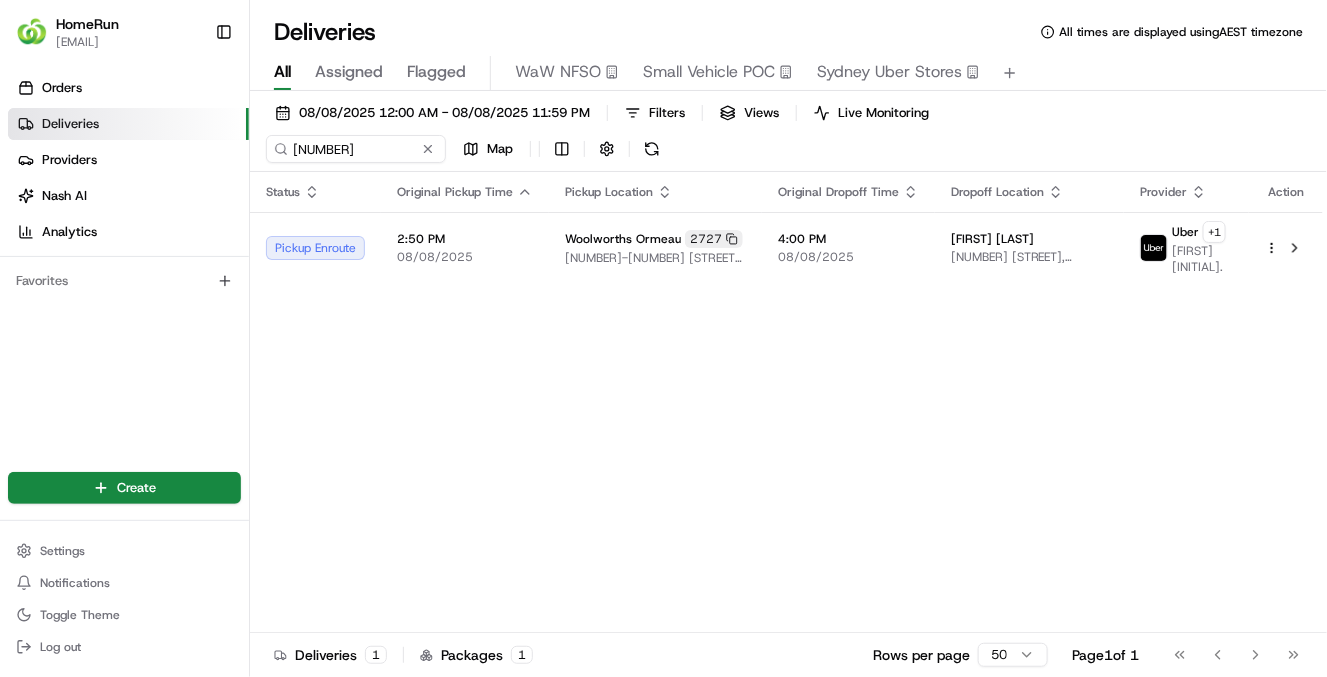 click on "Status Original Pickup Time Pickup Location Original Dropoff Time Dropoff Location Provider Action Pickup Enroute [TIME] [DATE] [BUSINESS_NAME] [POSTAL_CODE] [NUMBER]-[NUMBER] [STREET], [SUBURB], [STATE] [POSTAL_CODE], [COUNTRY] [TIME] [DATE] [FIRST] [LAST] [NUMBER] [STREET], [SUBURB], [STATE] [POSTAL_CODE], [COUNTRY] Uber + [NUMBER] [FIRST] [INITIAL]." at bounding box center [786, 420] 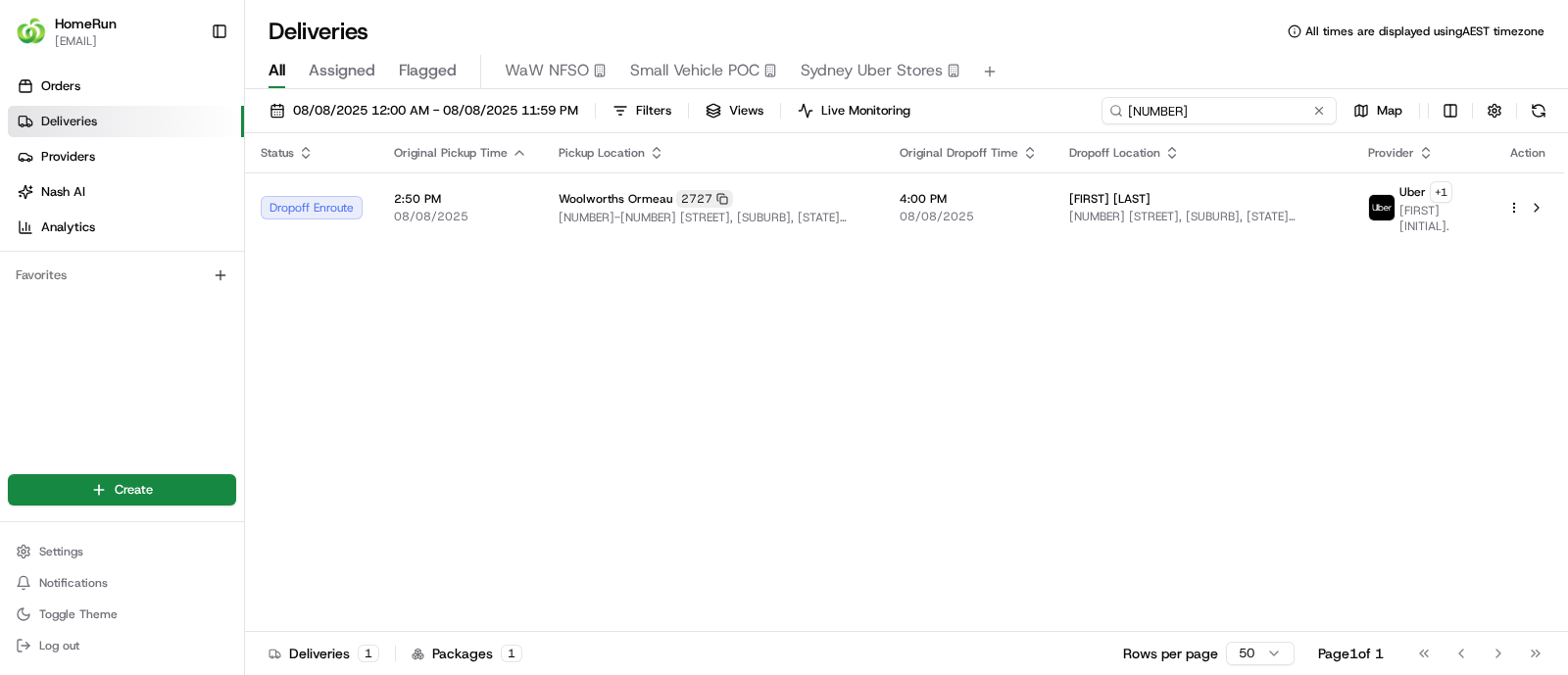drag, startPoint x: 1125, startPoint y: 107, endPoint x: 1110, endPoint y: 106, distance: 15.033296 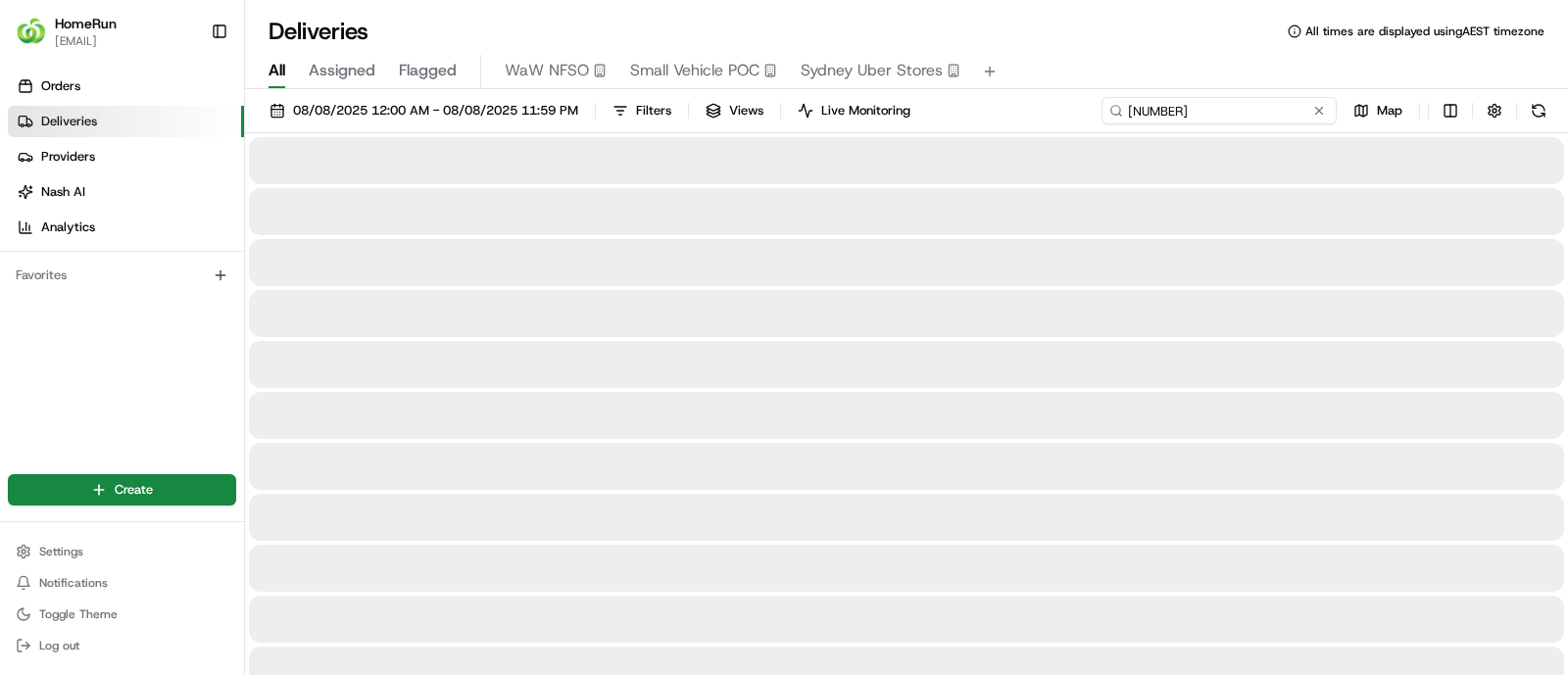 type on "[NUMBER]" 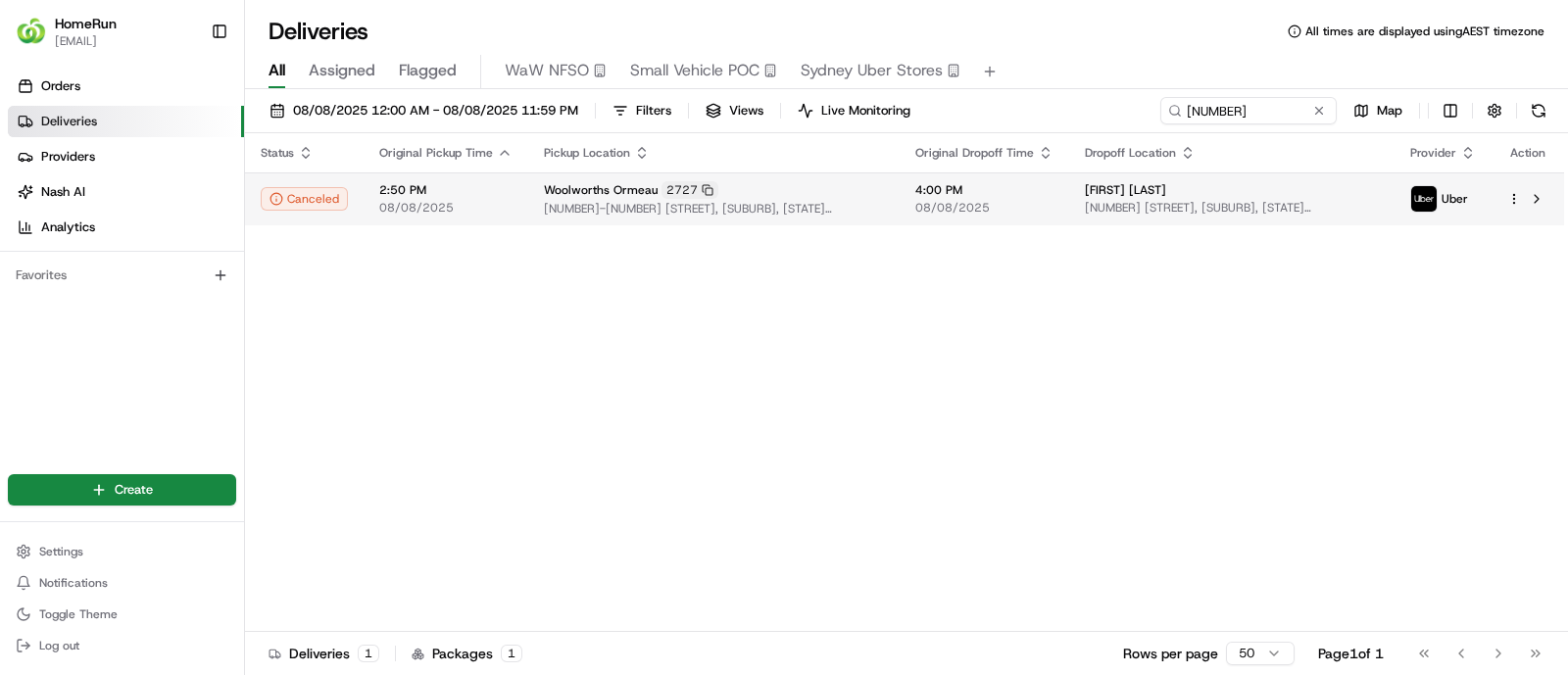 click on "[NUMBER]-[NUMBER] [STREET], [SUBURB], [STATE] [POSTAL_CODE], [COUNTRY]" at bounding box center (713, 209) 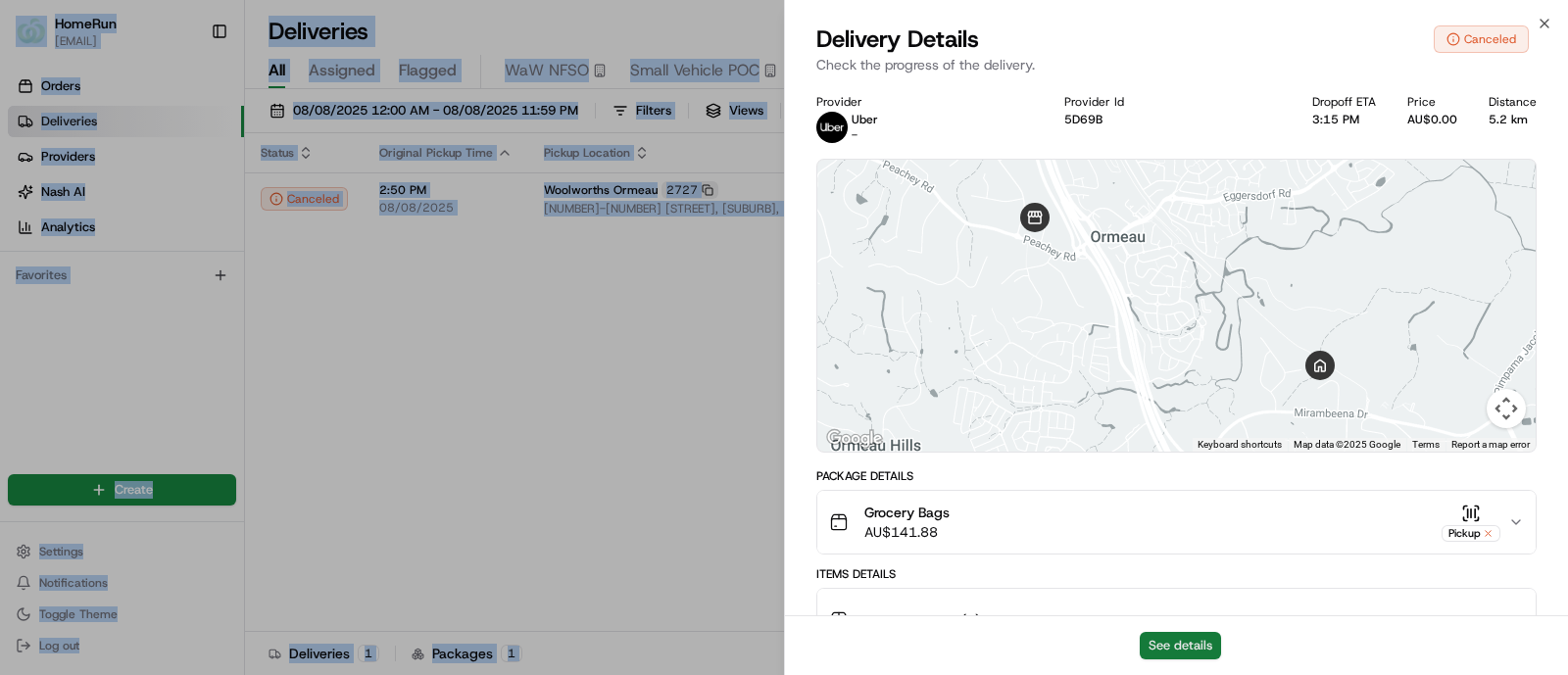 click on "See details" at bounding box center [1180, 646] 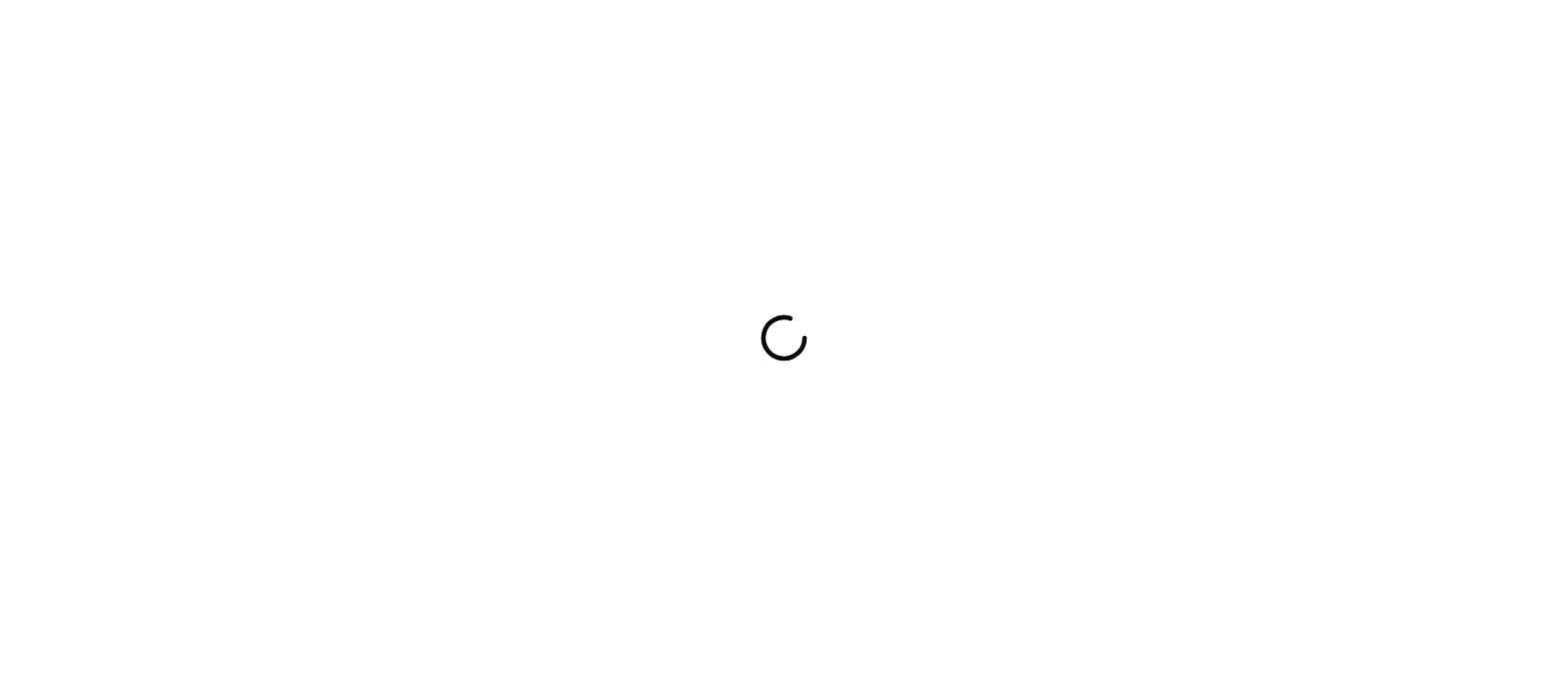 scroll, scrollTop: 0, scrollLeft: 0, axis: both 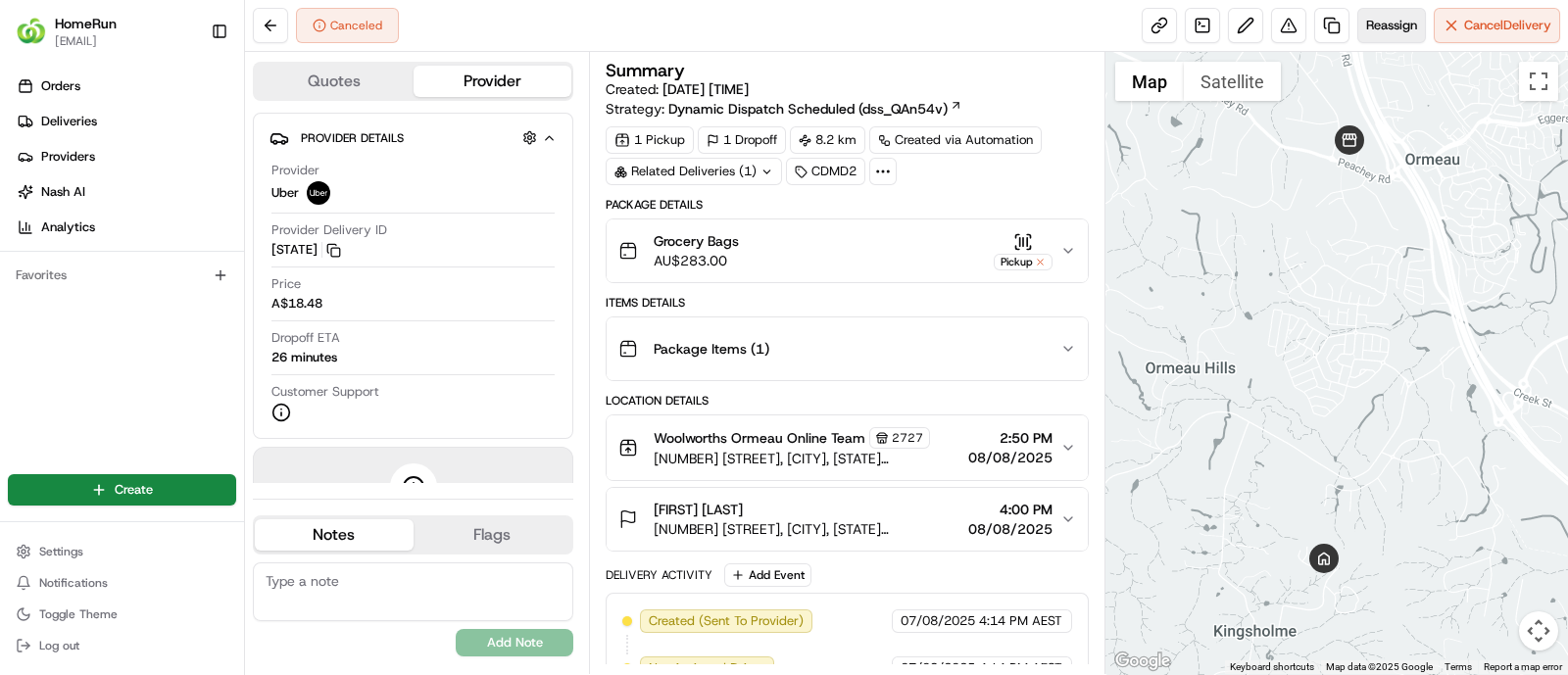 click on "Reassign" at bounding box center (1392, 25) 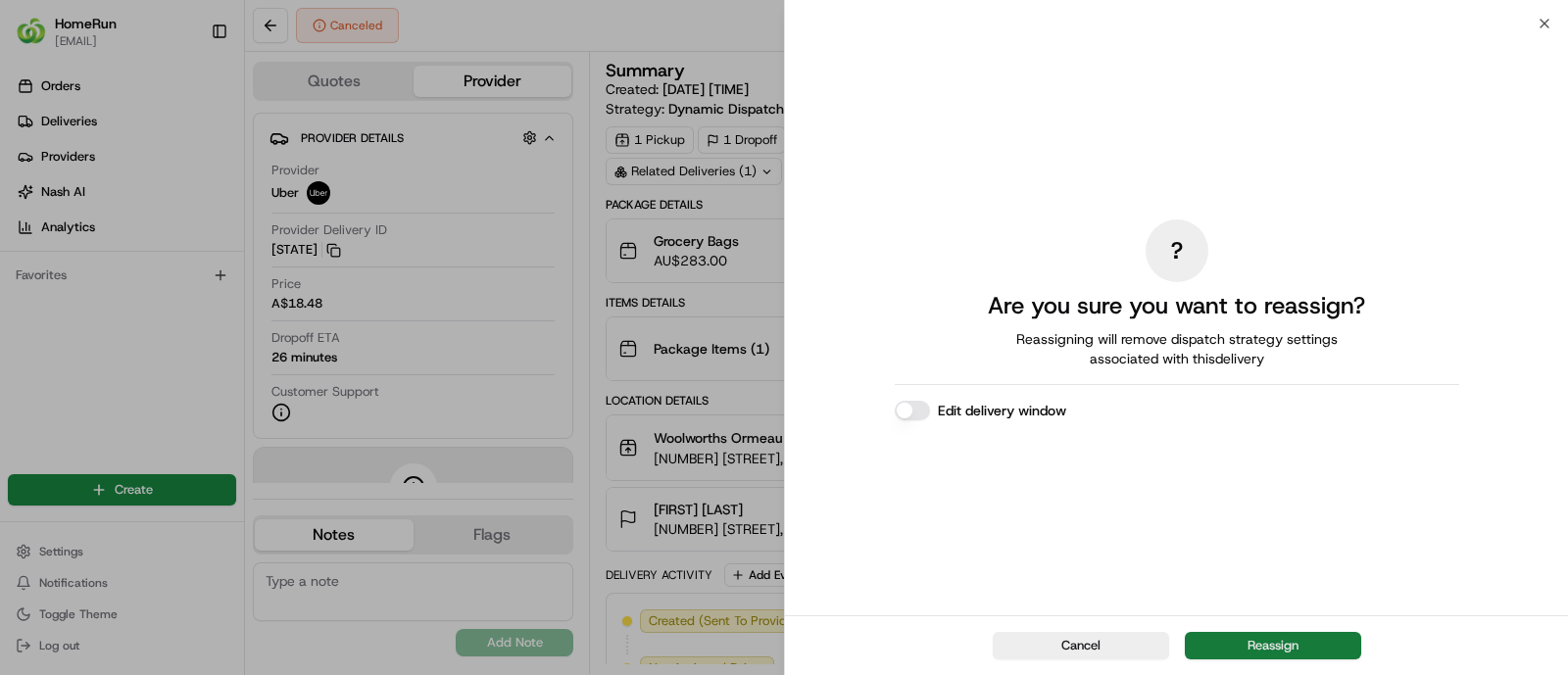 click on "Reassign" at bounding box center [1273, 646] 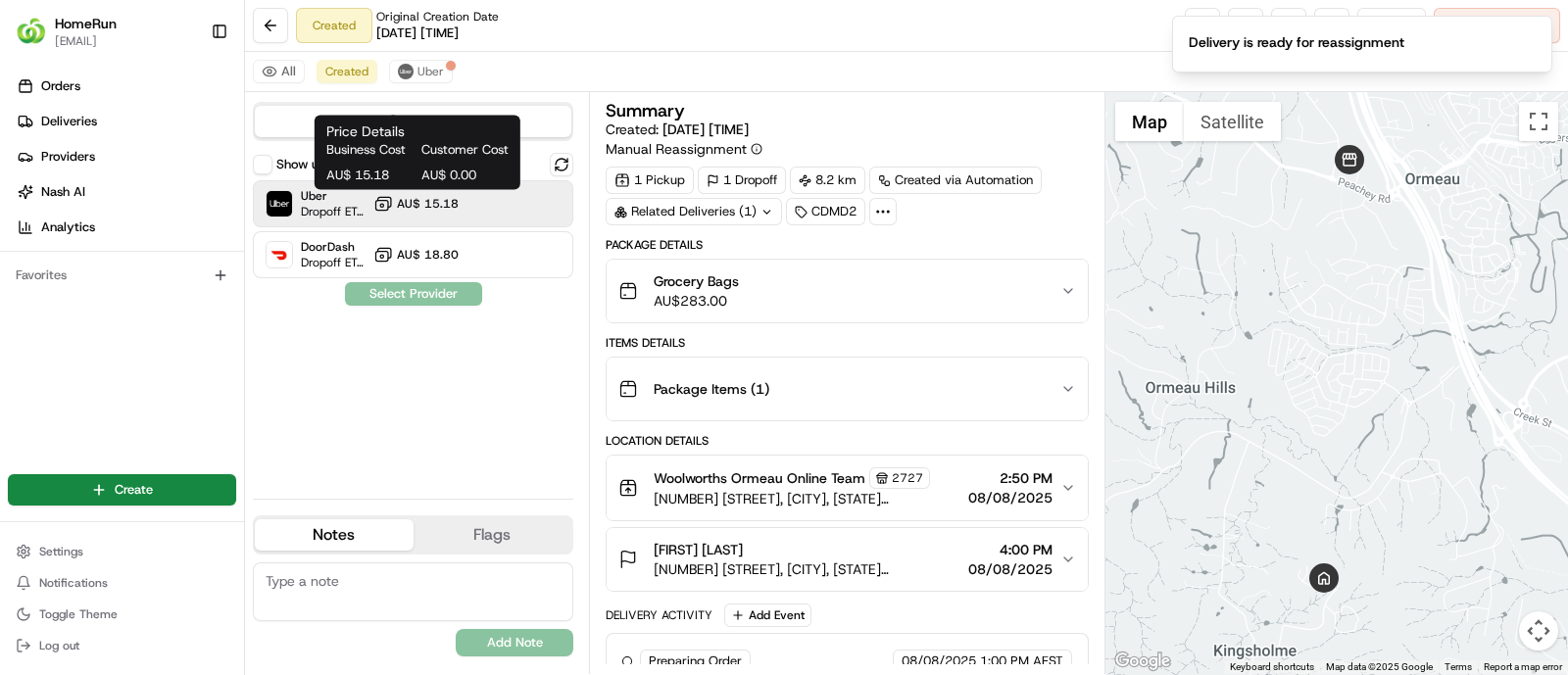 click on "AU$   15.18" at bounding box center (416, 204) 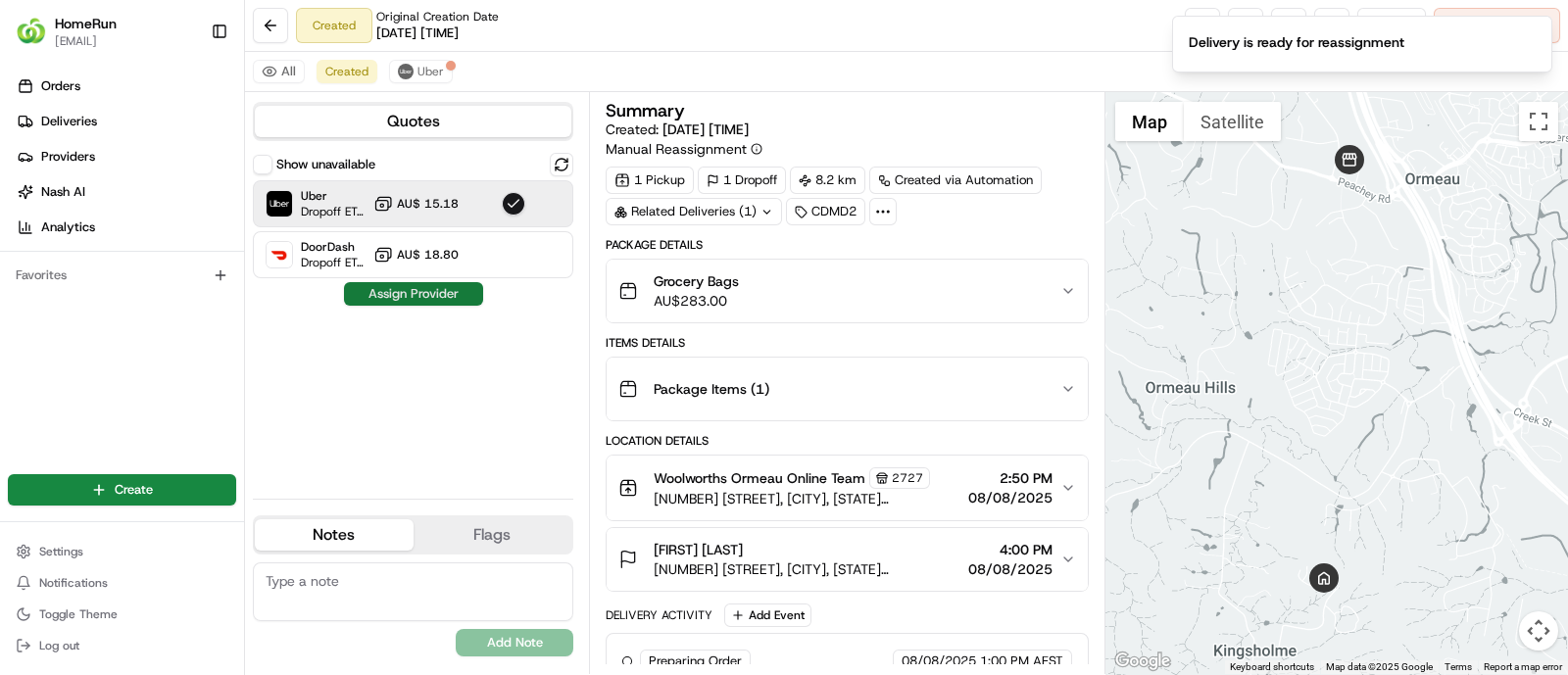 click on "Assign Provider" at bounding box center [414, 294] 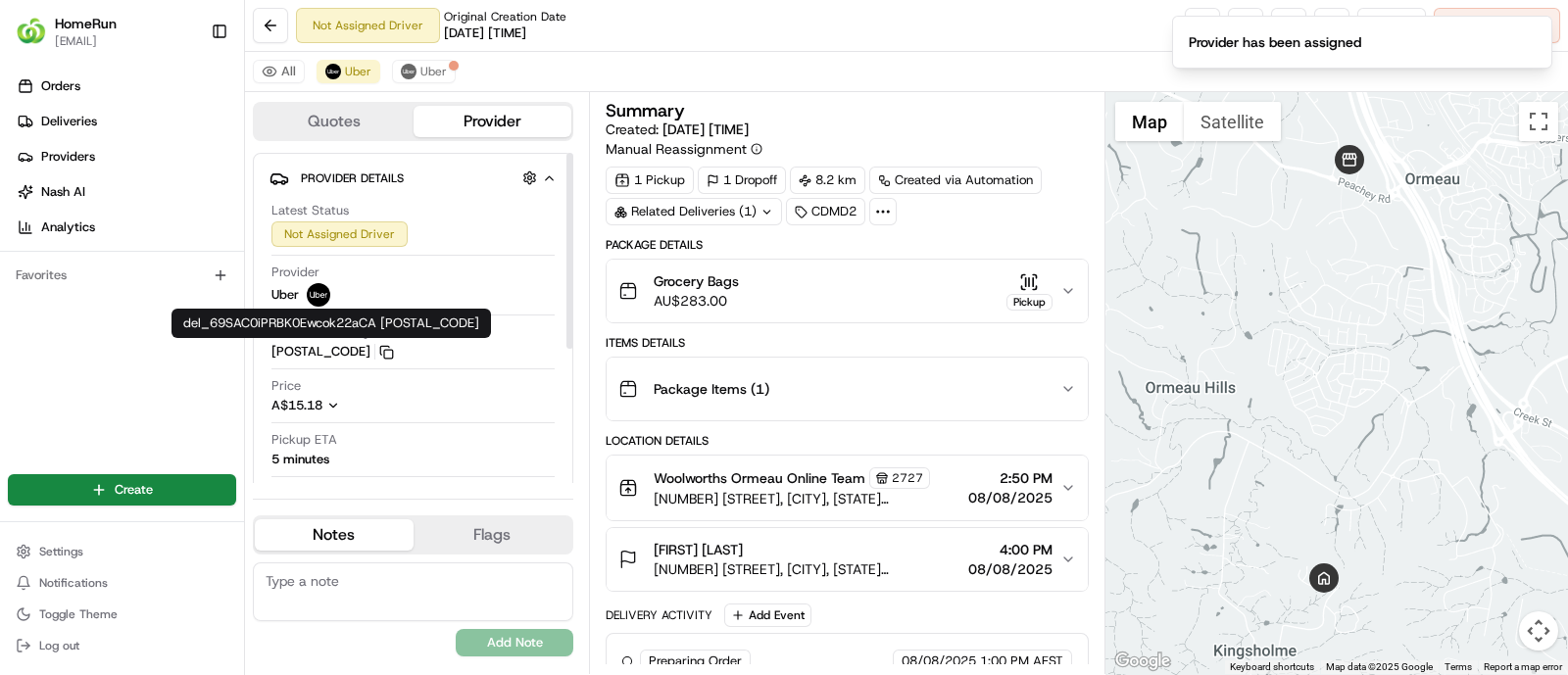 click on "D9A08 Copy  del_69SAC0iPRBK0Ewcok22aCA D9A08" at bounding box center (332, 352) 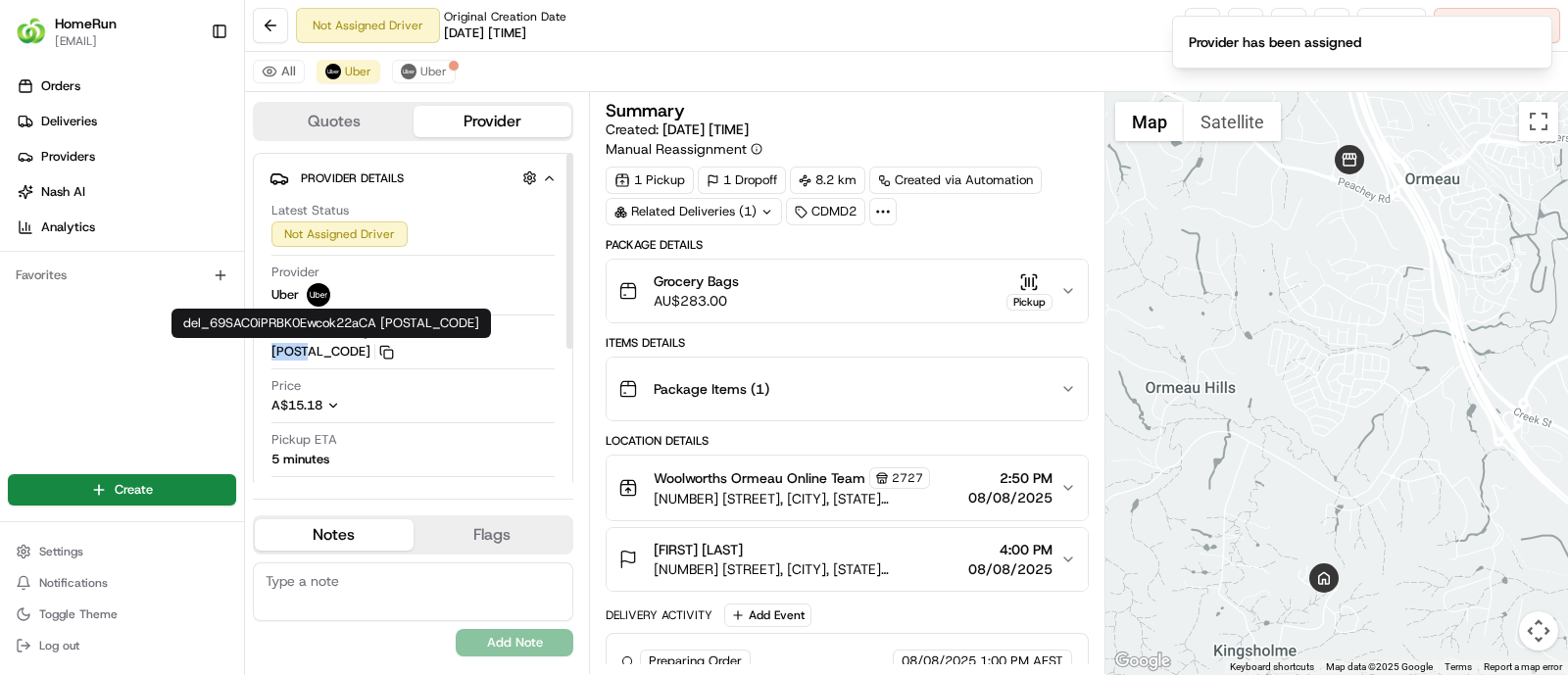 click on "D9A08 Copy  del_69SAC0iPRBK0Ewcok22aCA D9A08" at bounding box center [332, 352] 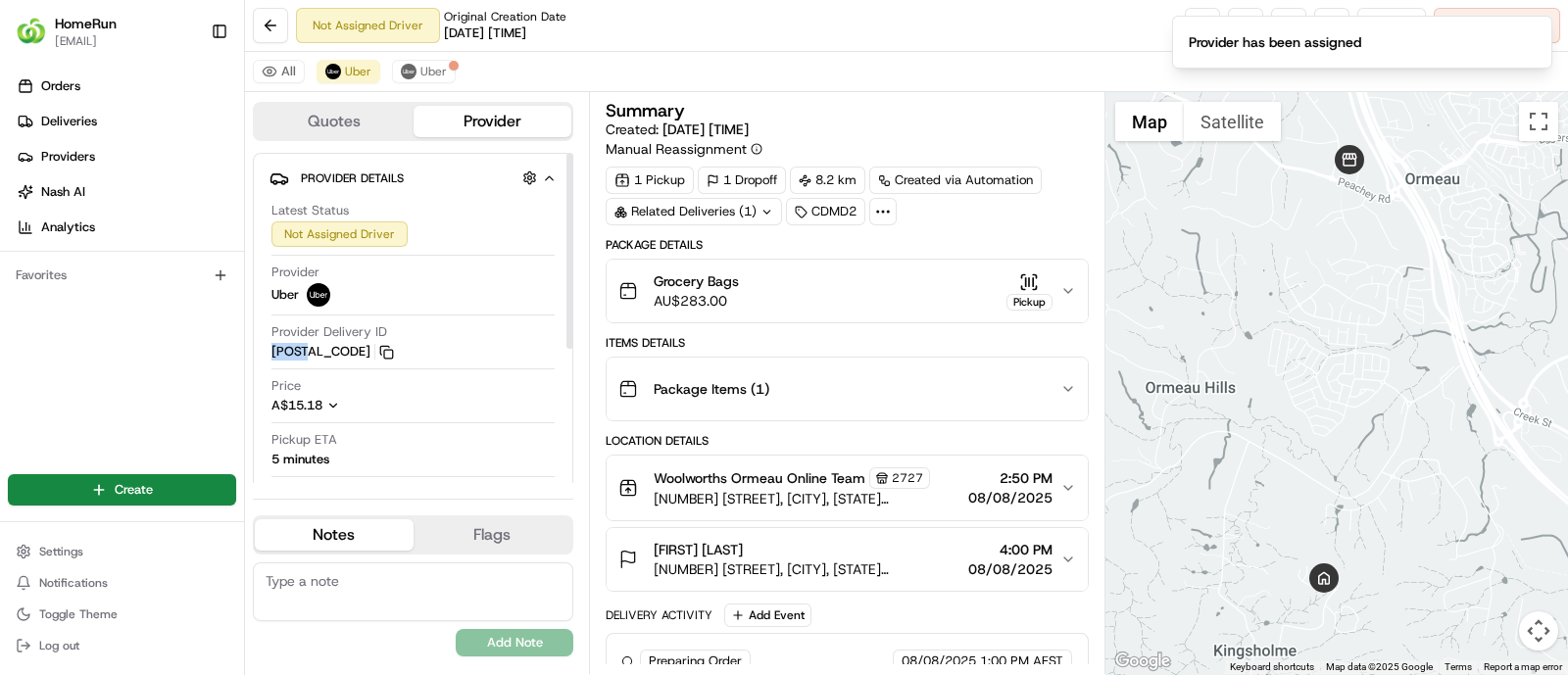 type 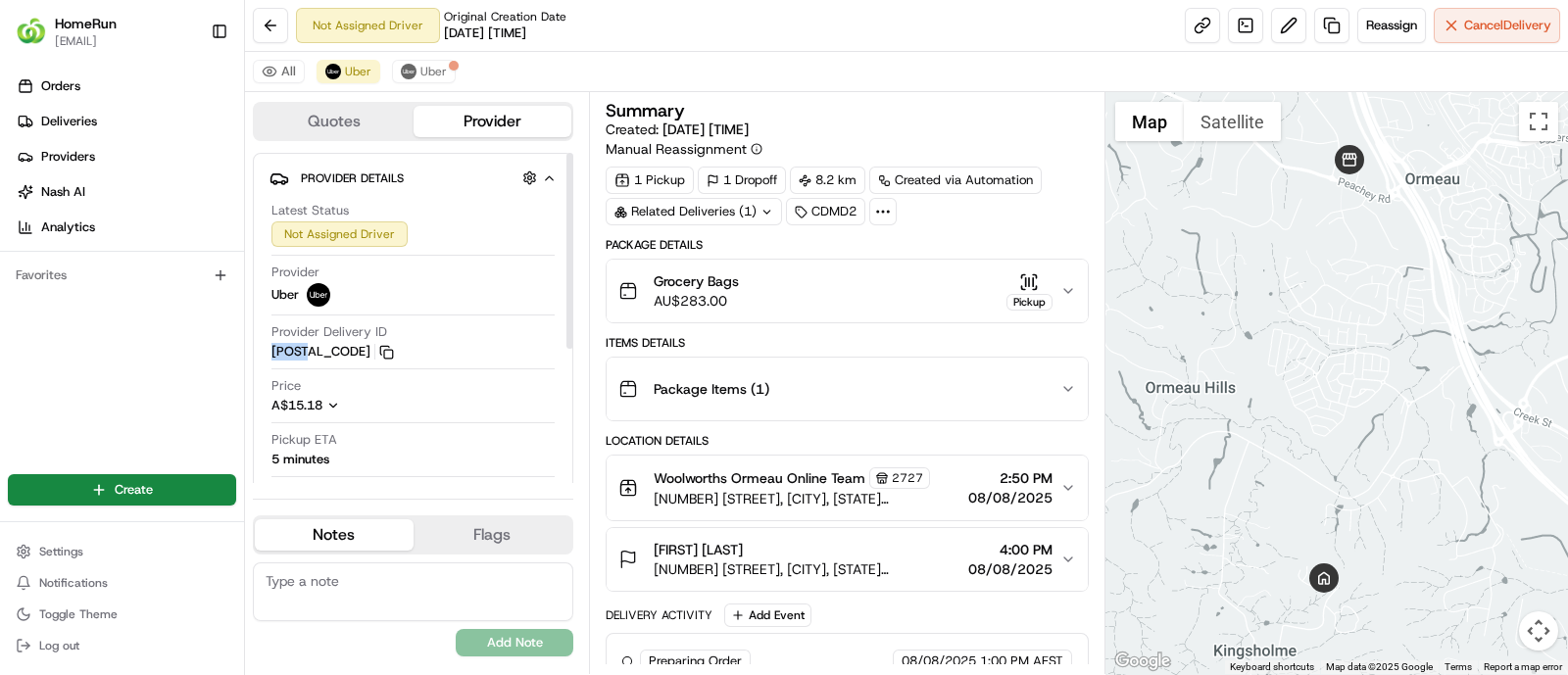 copy on "[ID]" 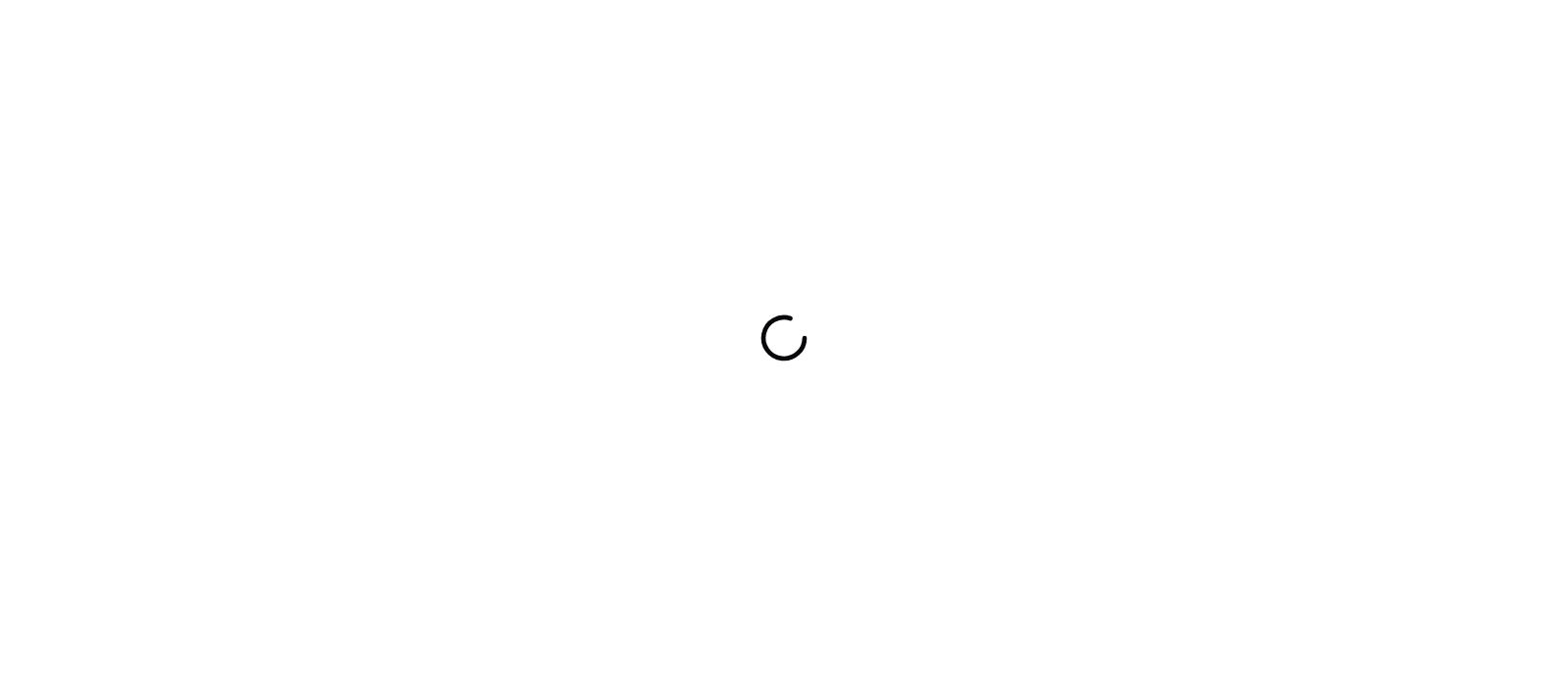 scroll, scrollTop: 0, scrollLeft: 0, axis: both 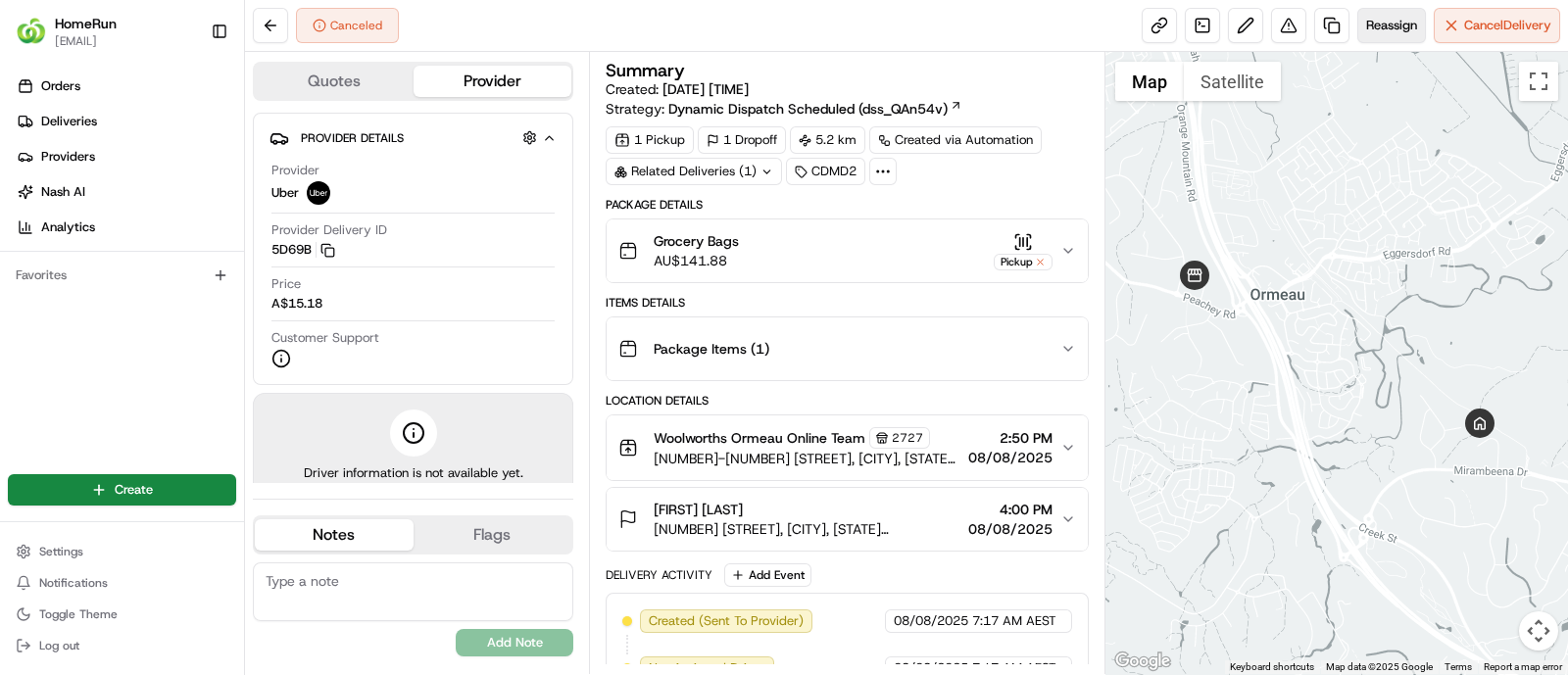 click on "Reassign" at bounding box center (1392, 25) 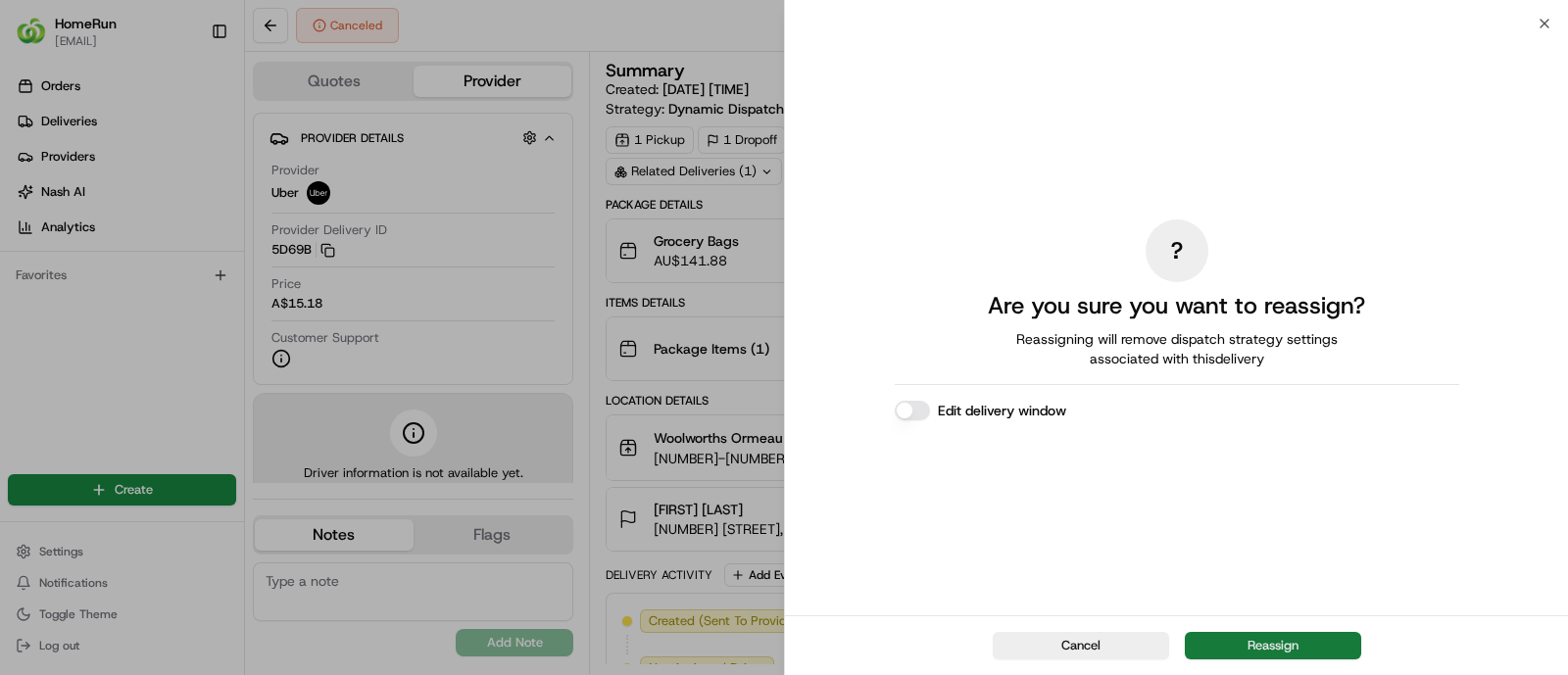 click on "Reassign" at bounding box center (1273, 646) 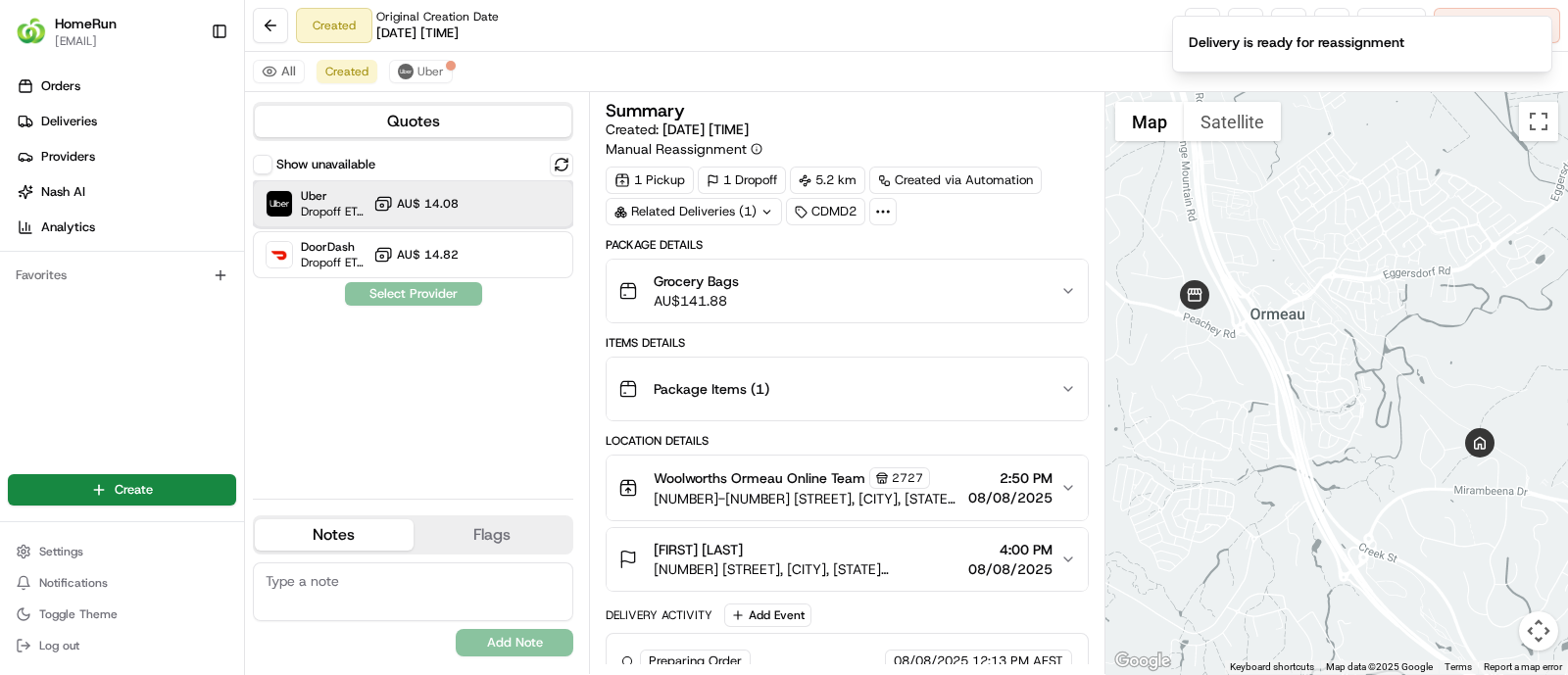 click on "Dropoff ETA   48 minutes" at bounding box center (333, 212) 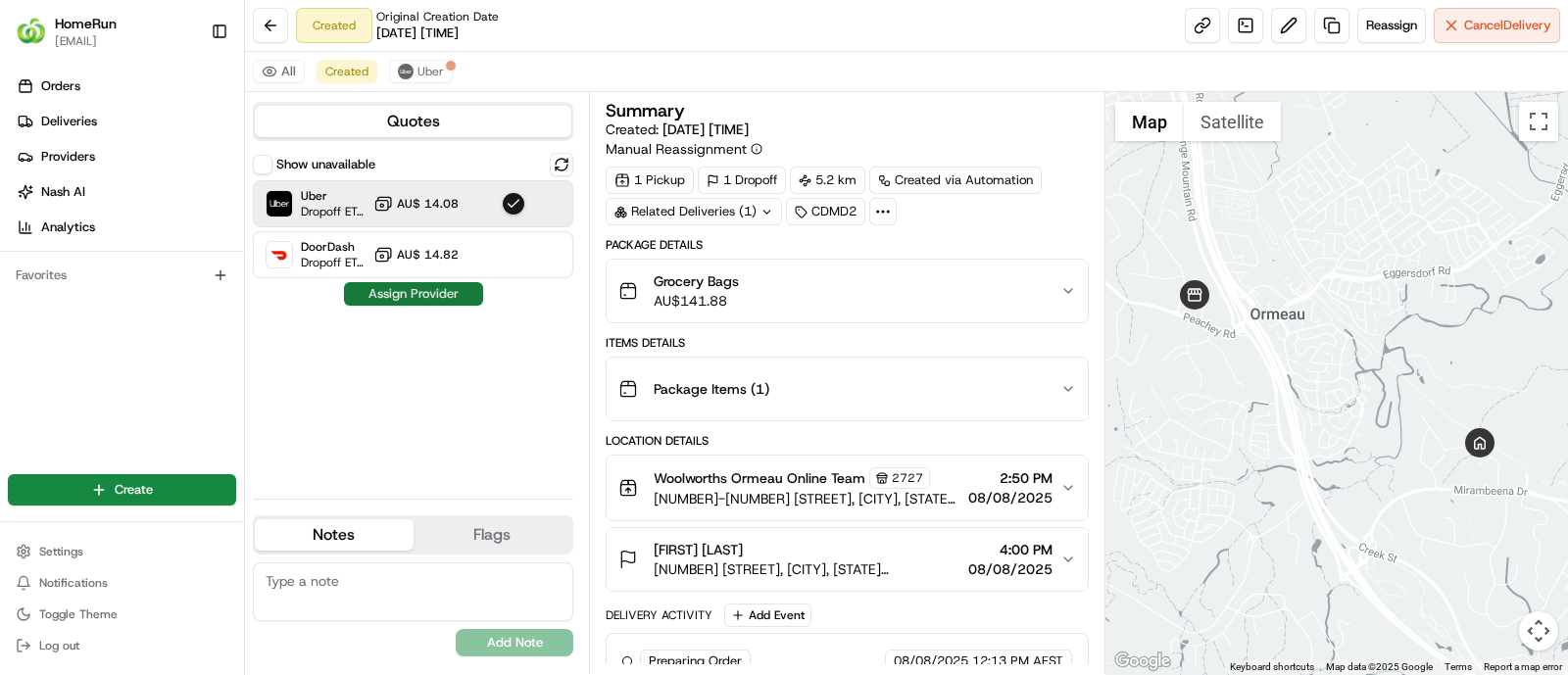 click on "Assign Provider" at bounding box center [414, 294] 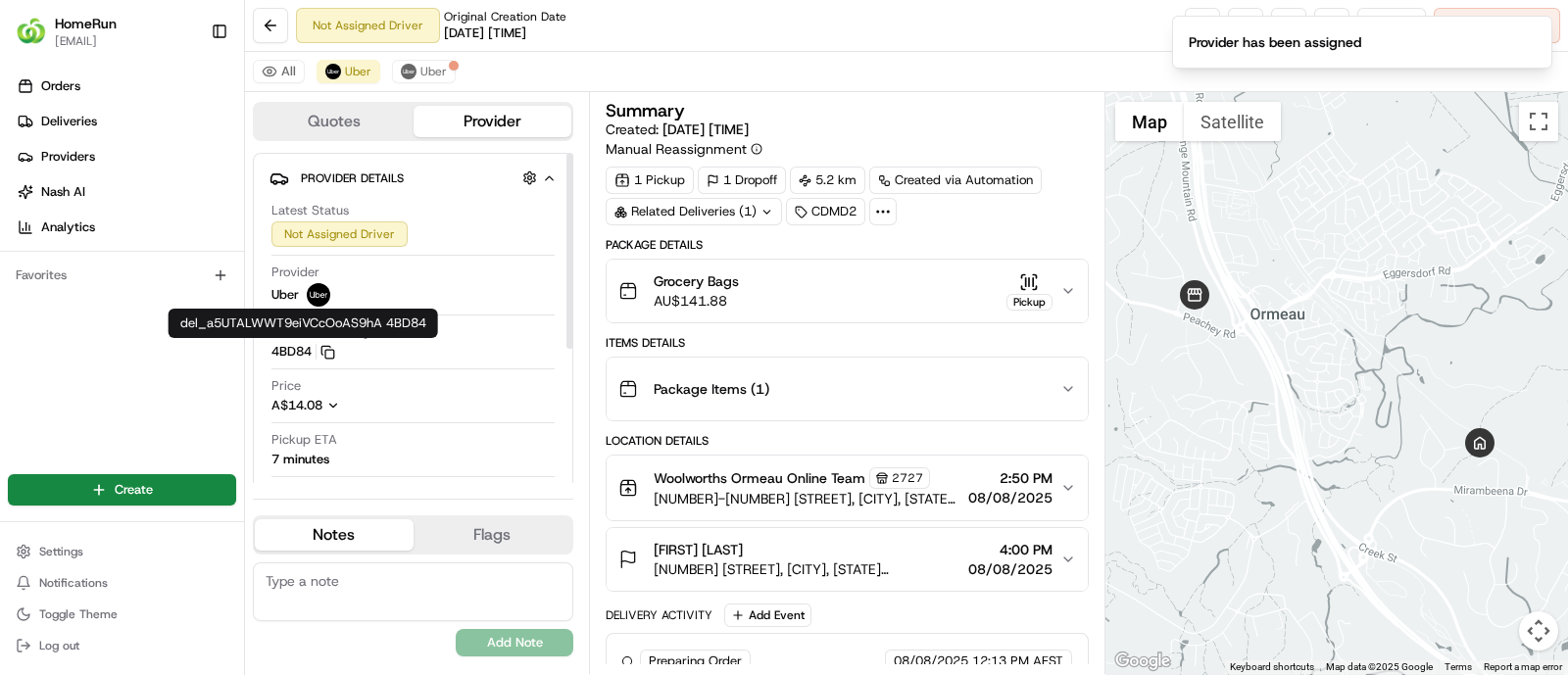 click on "4BD84 Copy  del_a5UTALWWT9eiVCcOoAS9hA 4BD84" at bounding box center [303, 352] 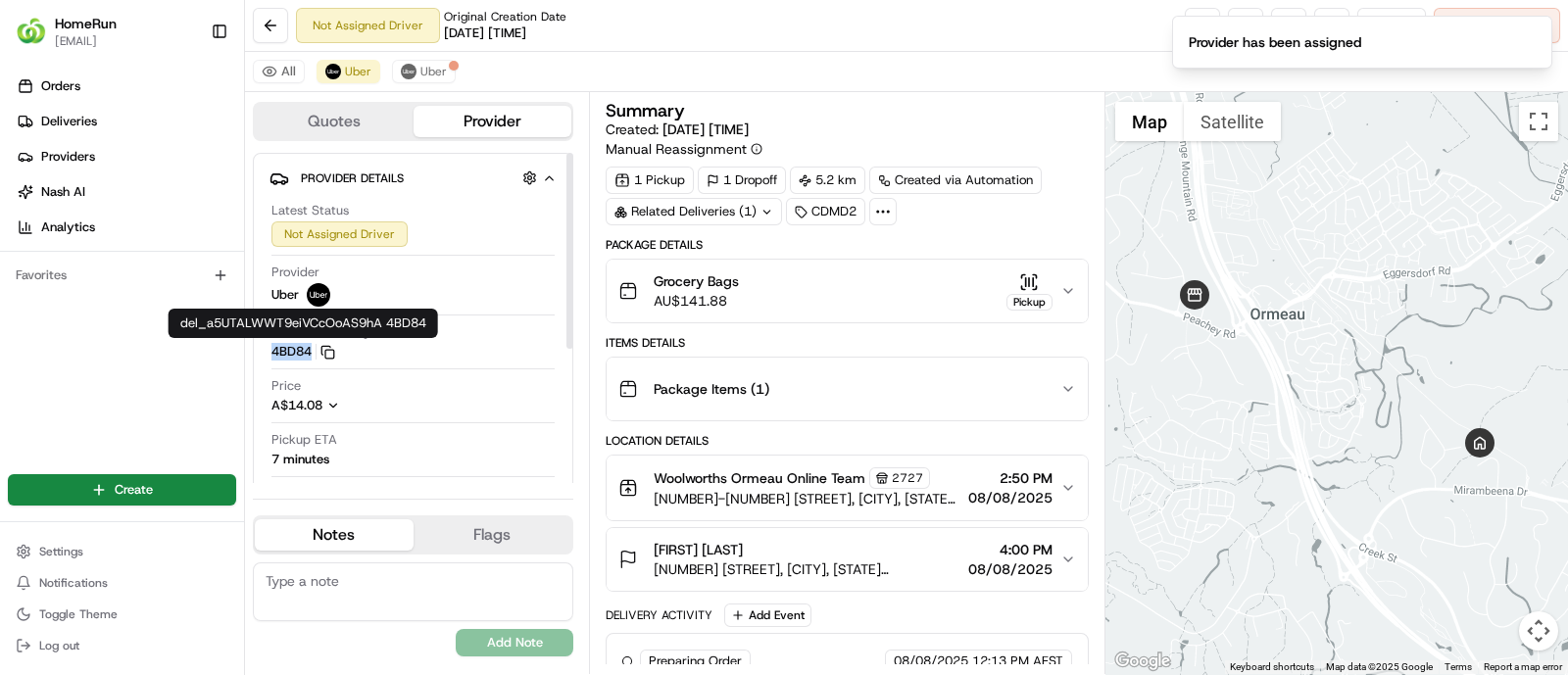 click on "4BD84 Copy  del_a5UTALWWT9eiVCcOoAS9hA 4BD84" at bounding box center [303, 352] 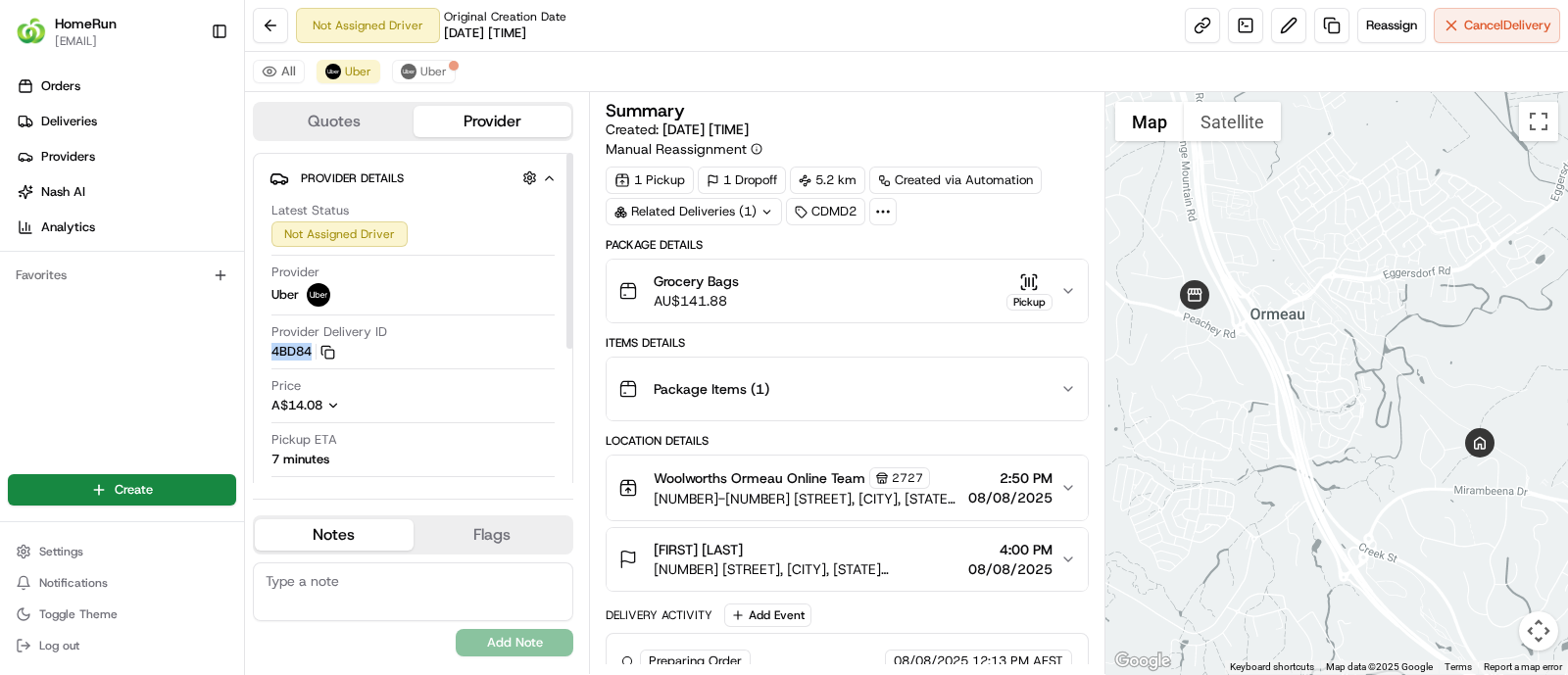 type 